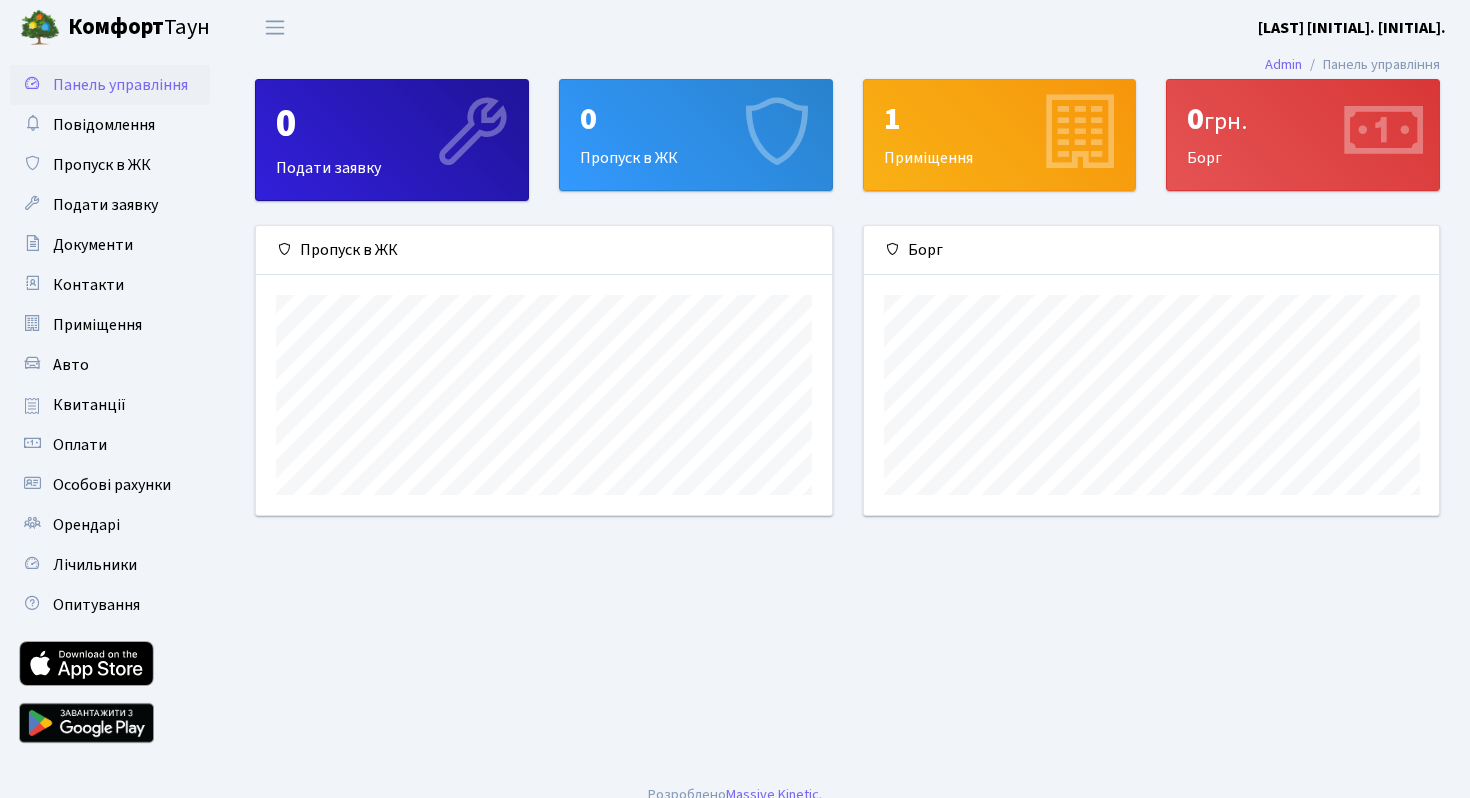 scroll, scrollTop: 0, scrollLeft: 0, axis: both 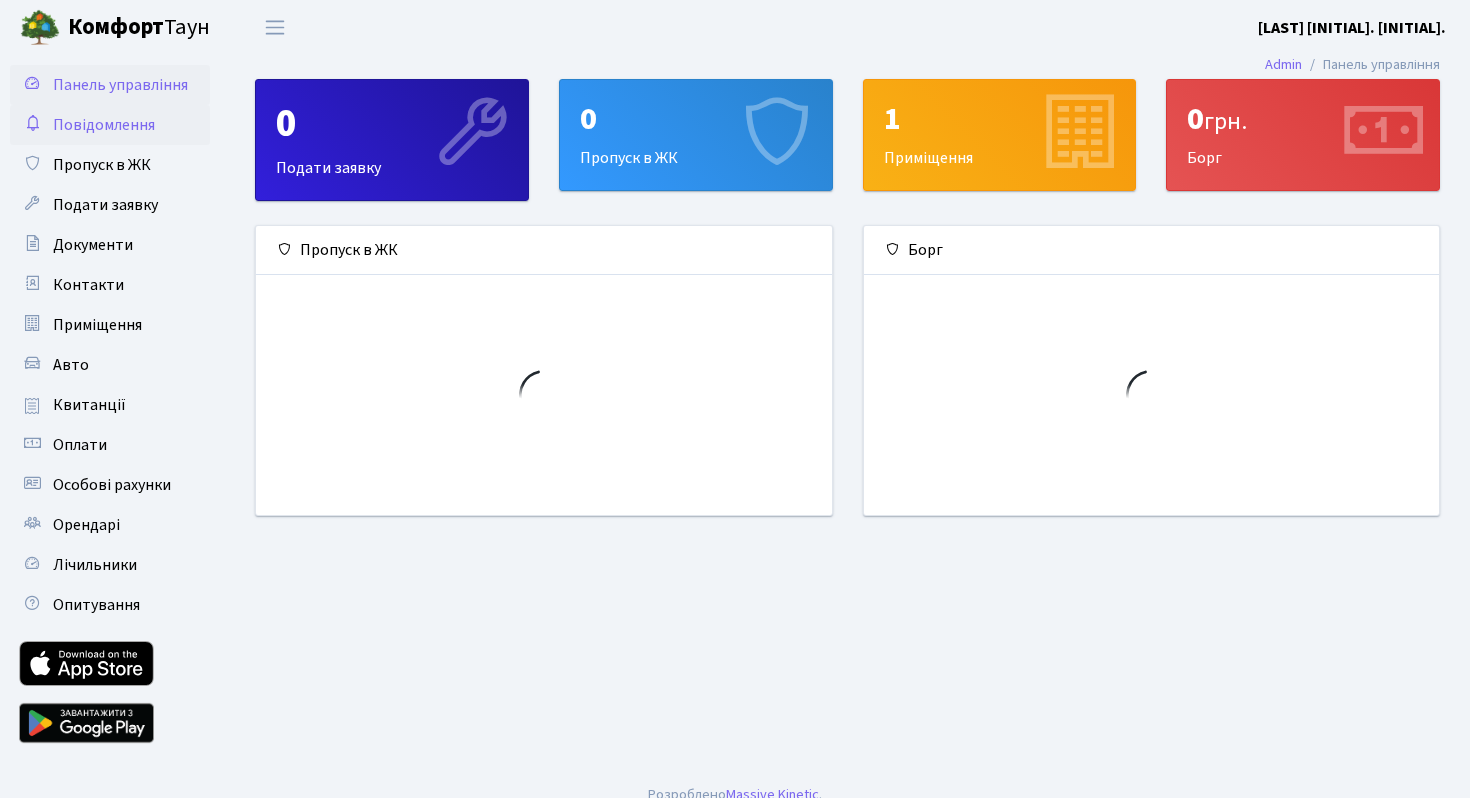 click on "Повідомлення" at bounding box center [104, 125] 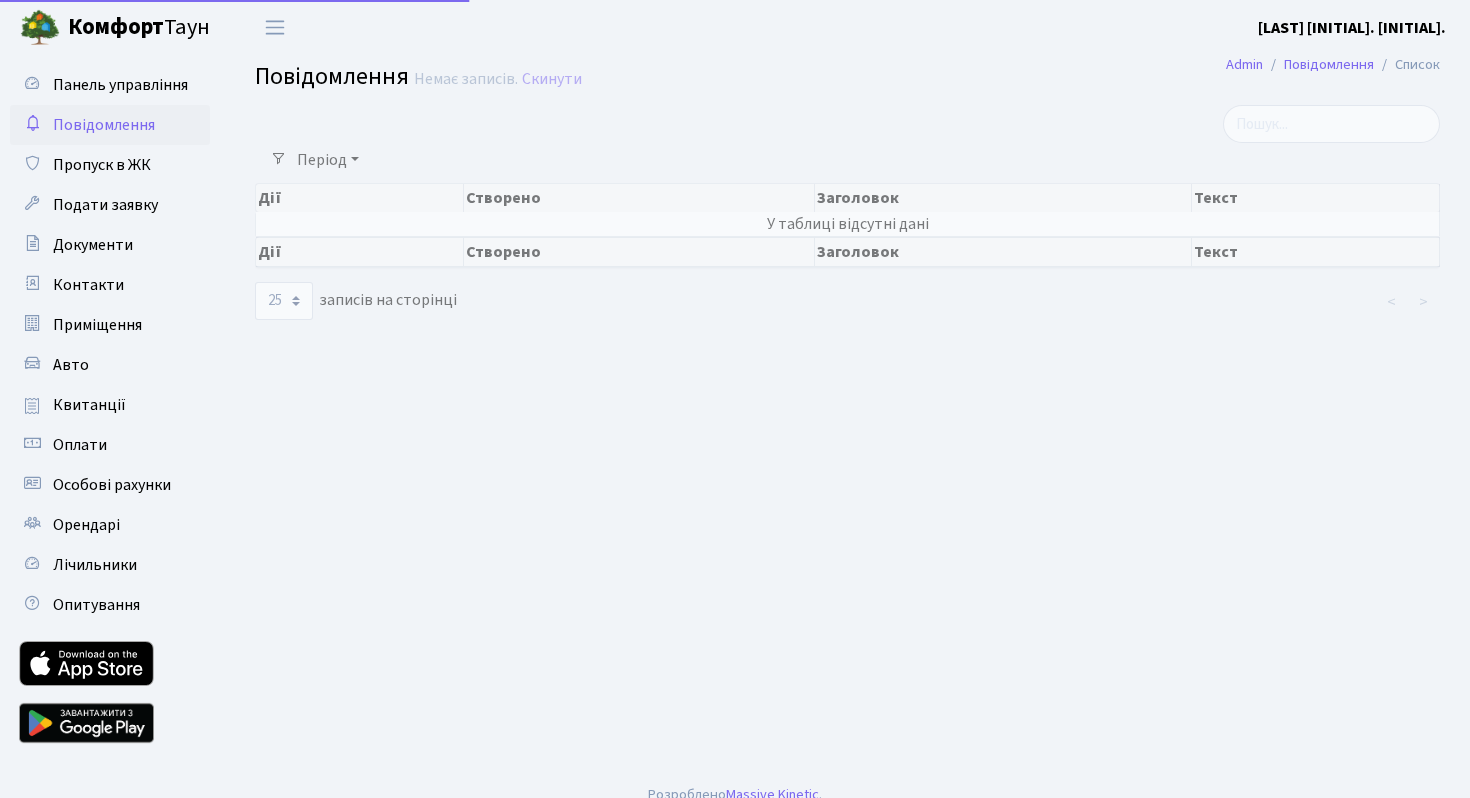 select on "25" 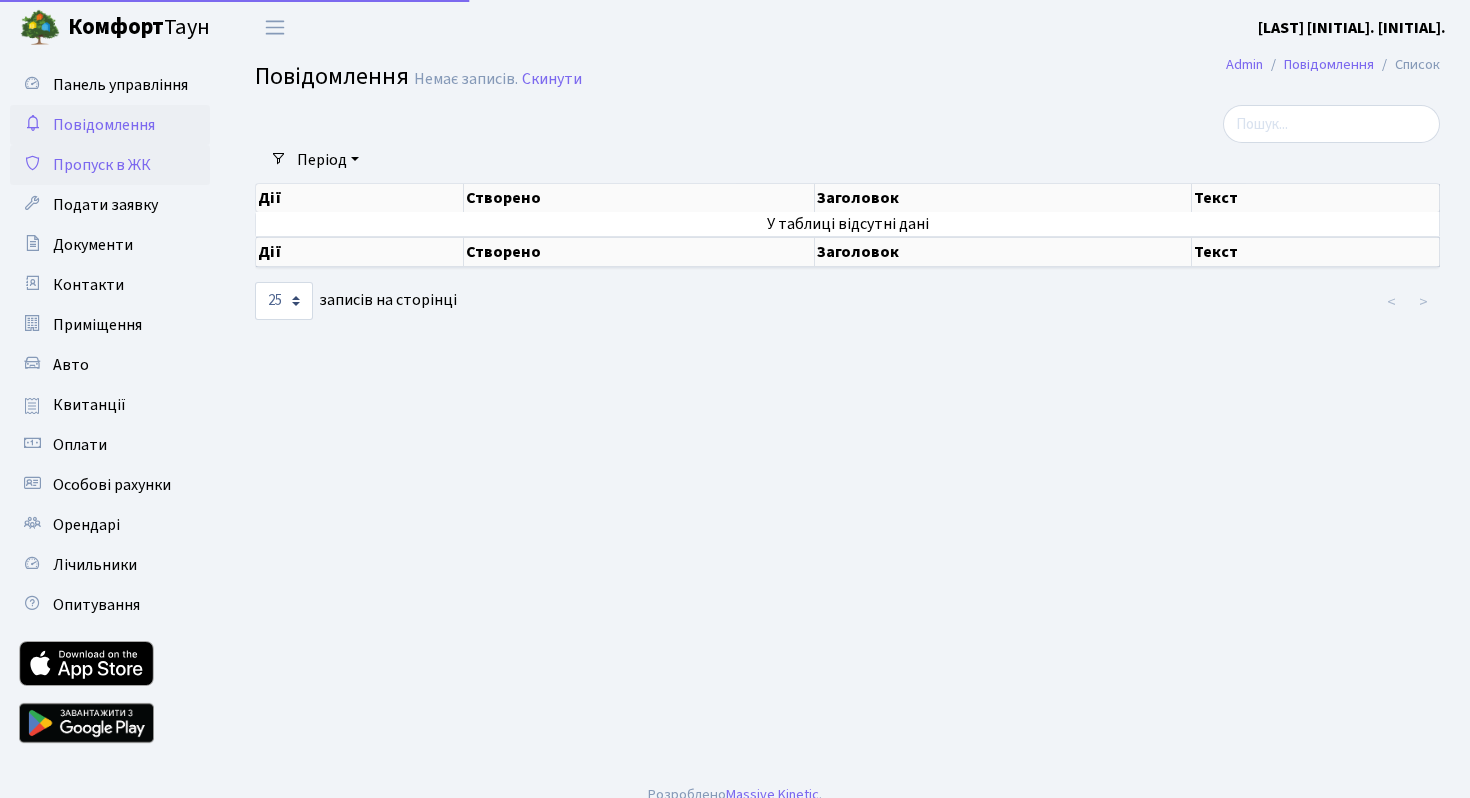 scroll, scrollTop: 0, scrollLeft: 0, axis: both 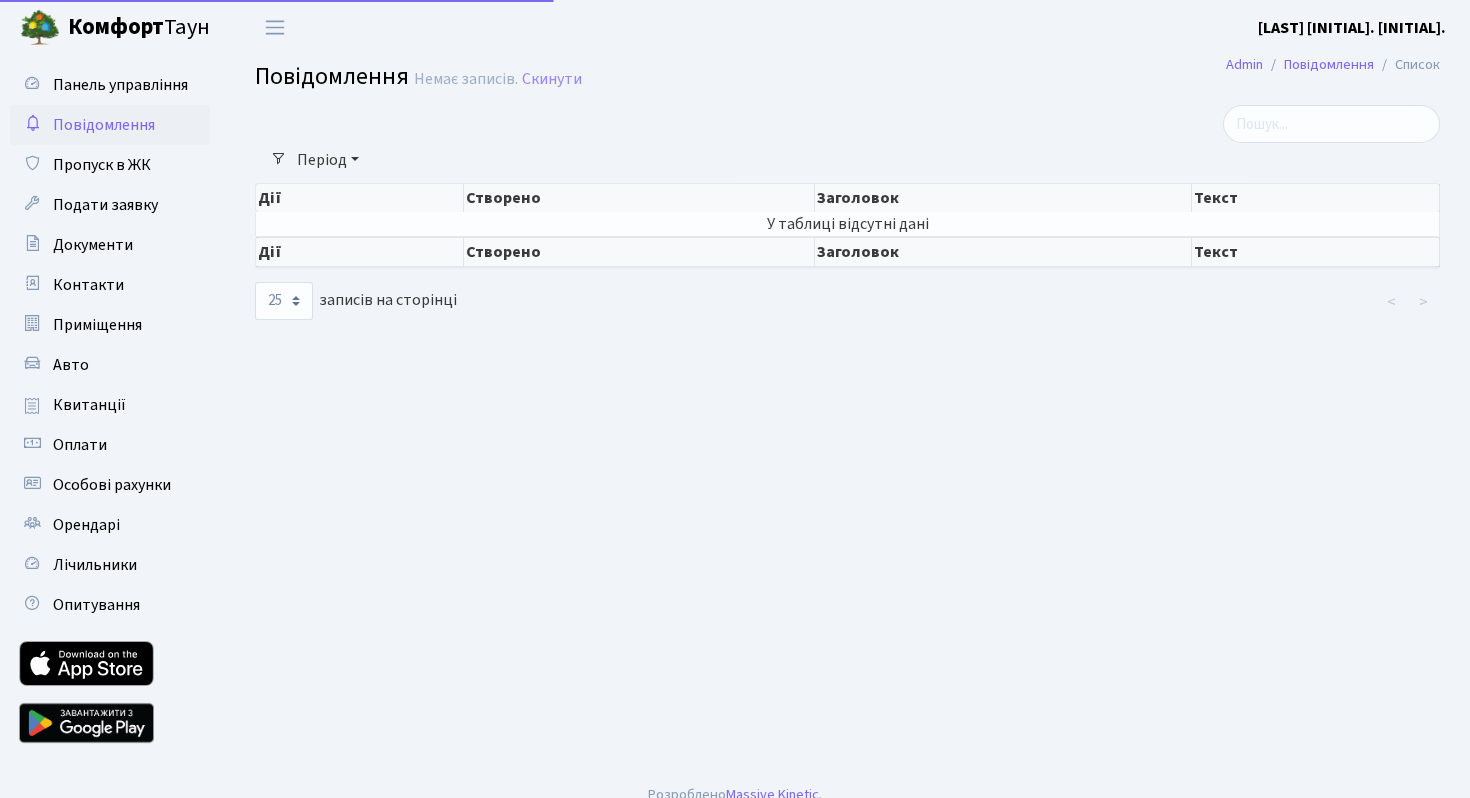 select on "25" 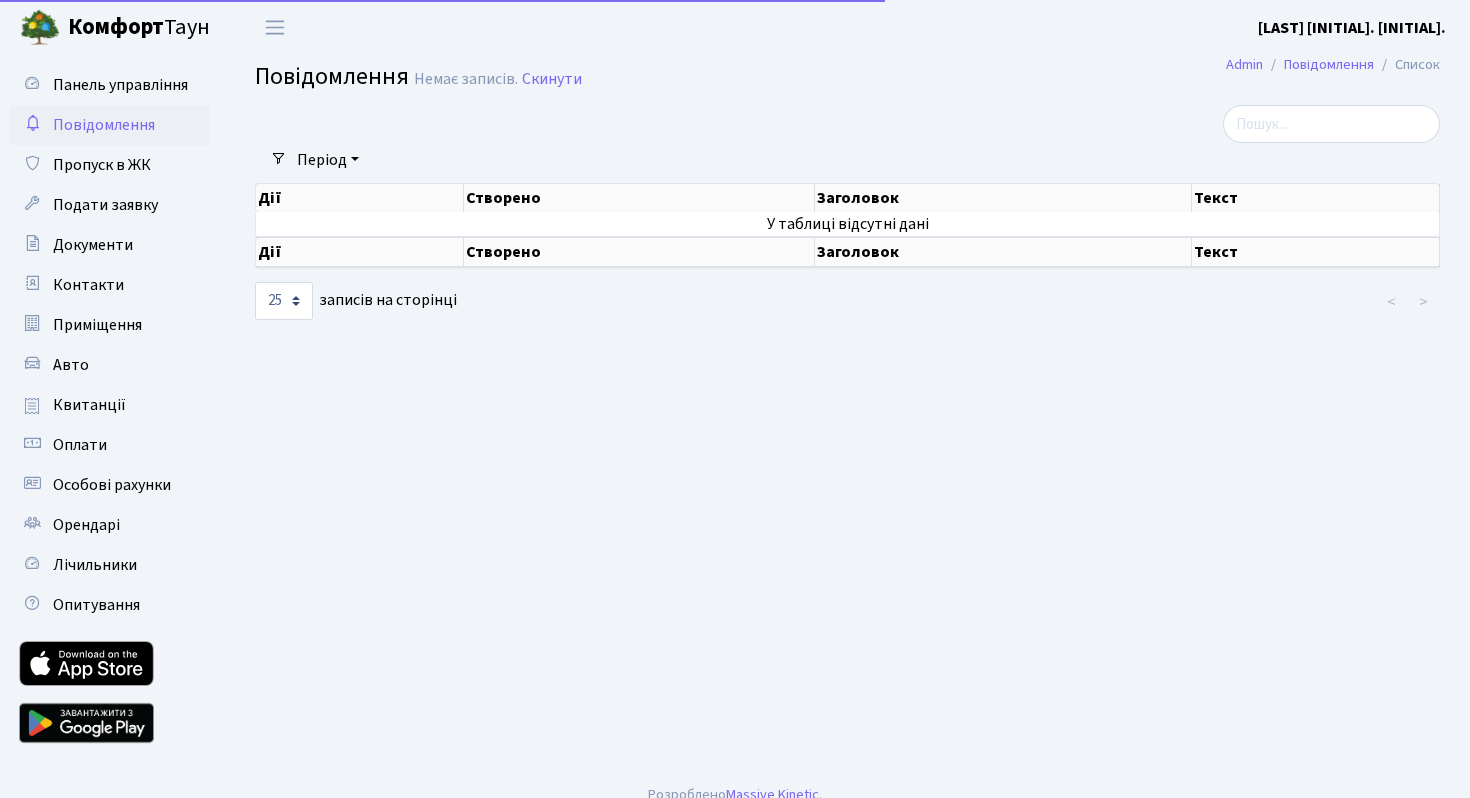 click on "Повідомлення" at bounding box center [104, 125] 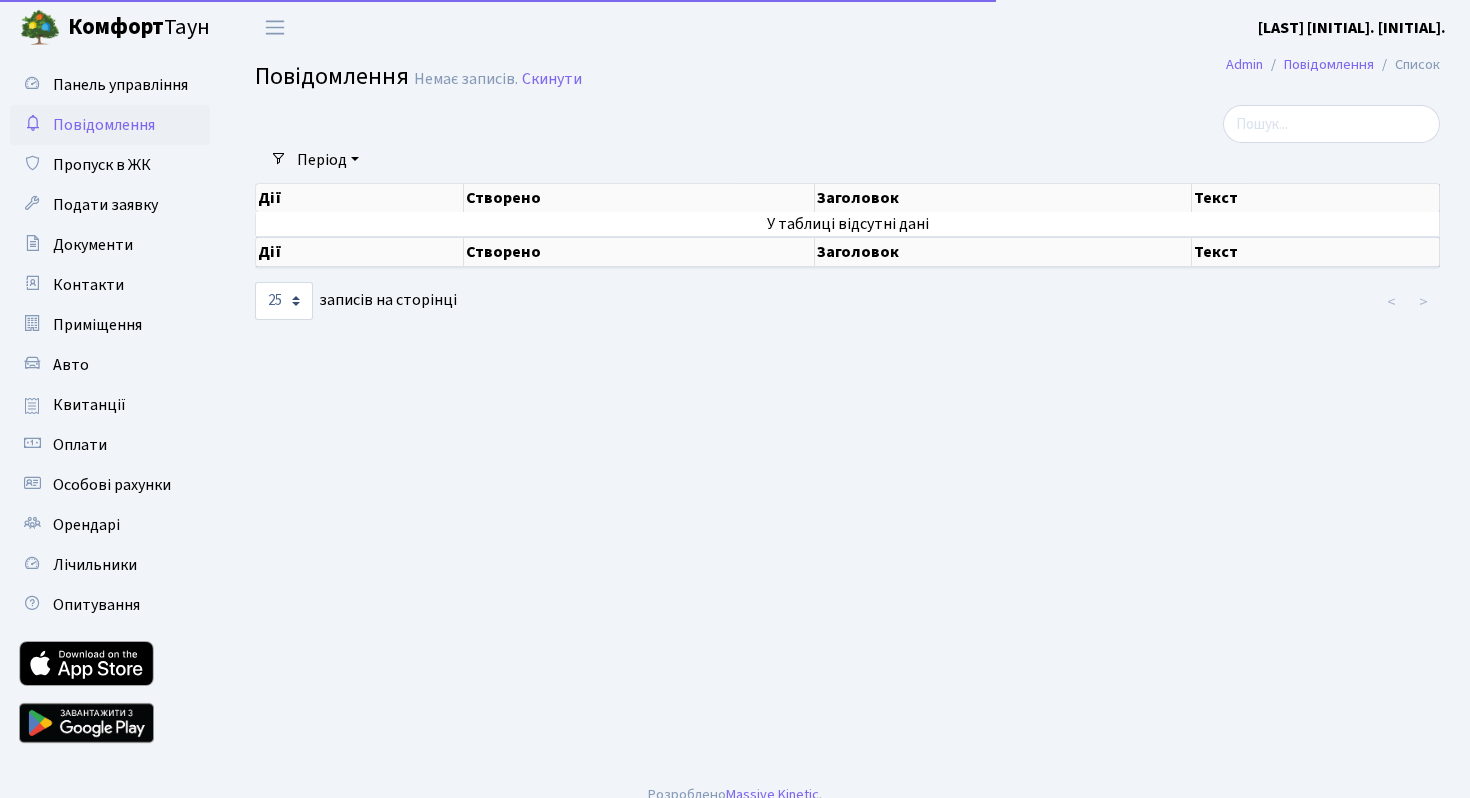 select on "25" 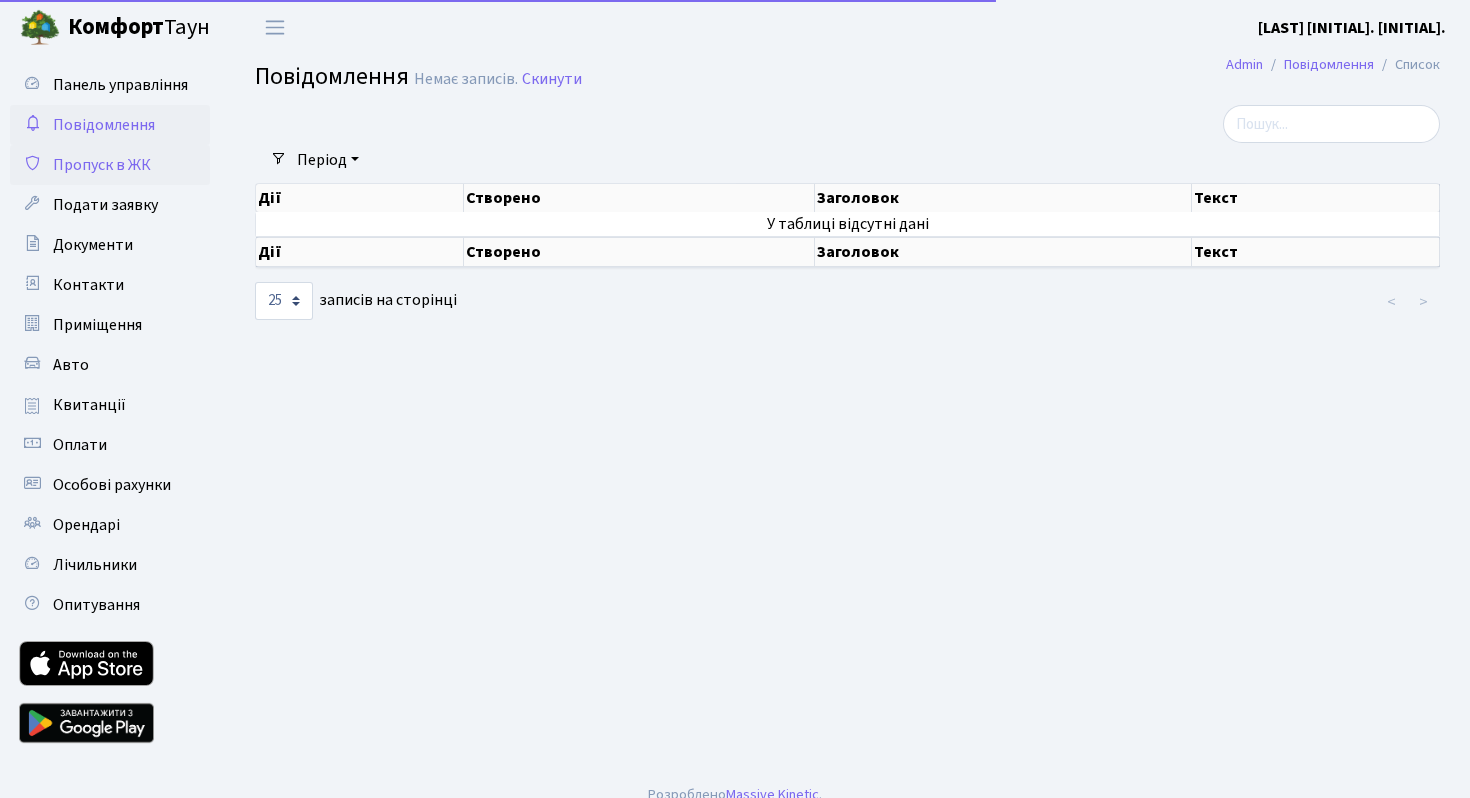 scroll, scrollTop: 0, scrollLeft: 0, axis: both 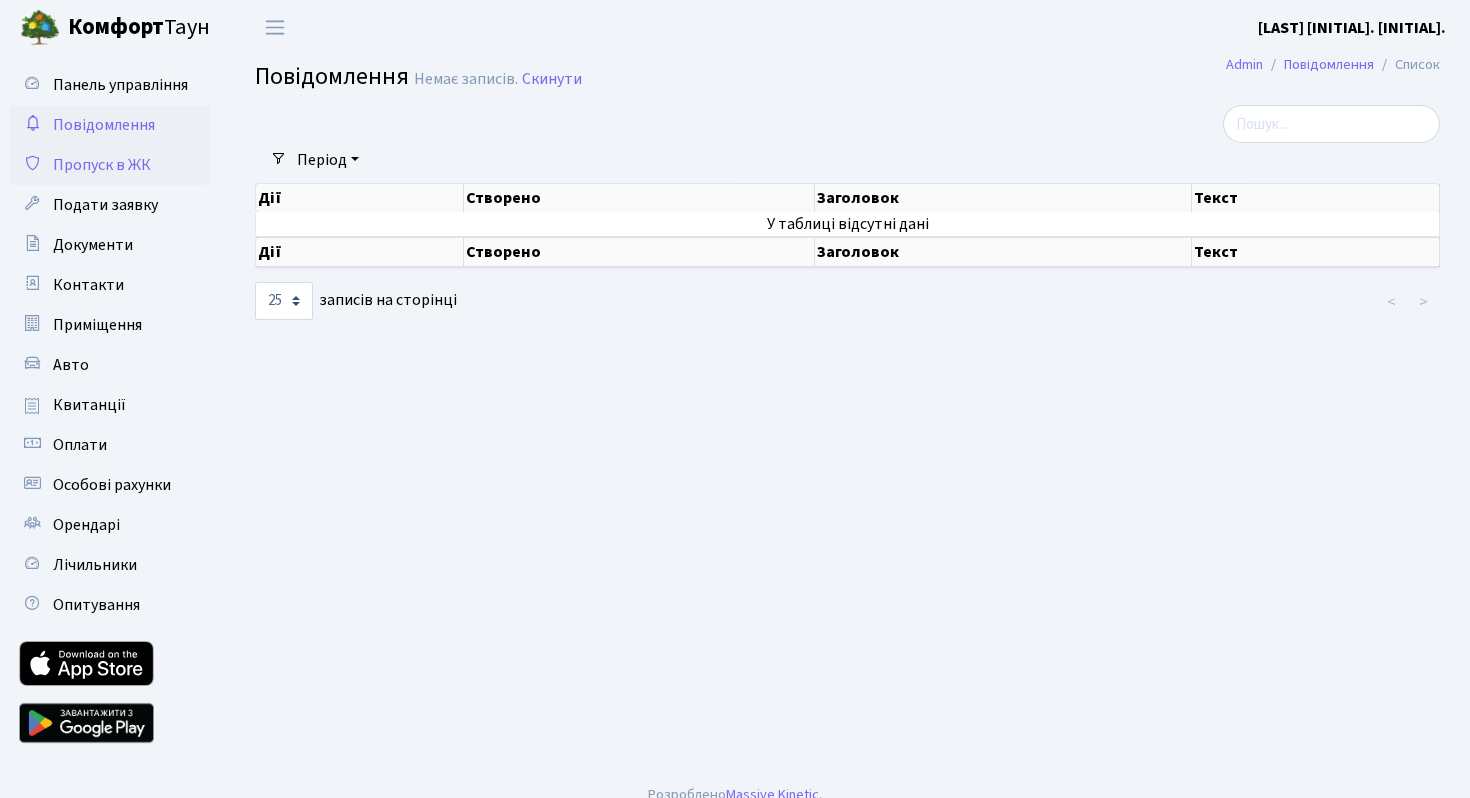 click on "Пропуск в ЖК" at bounding box center (102, 165) 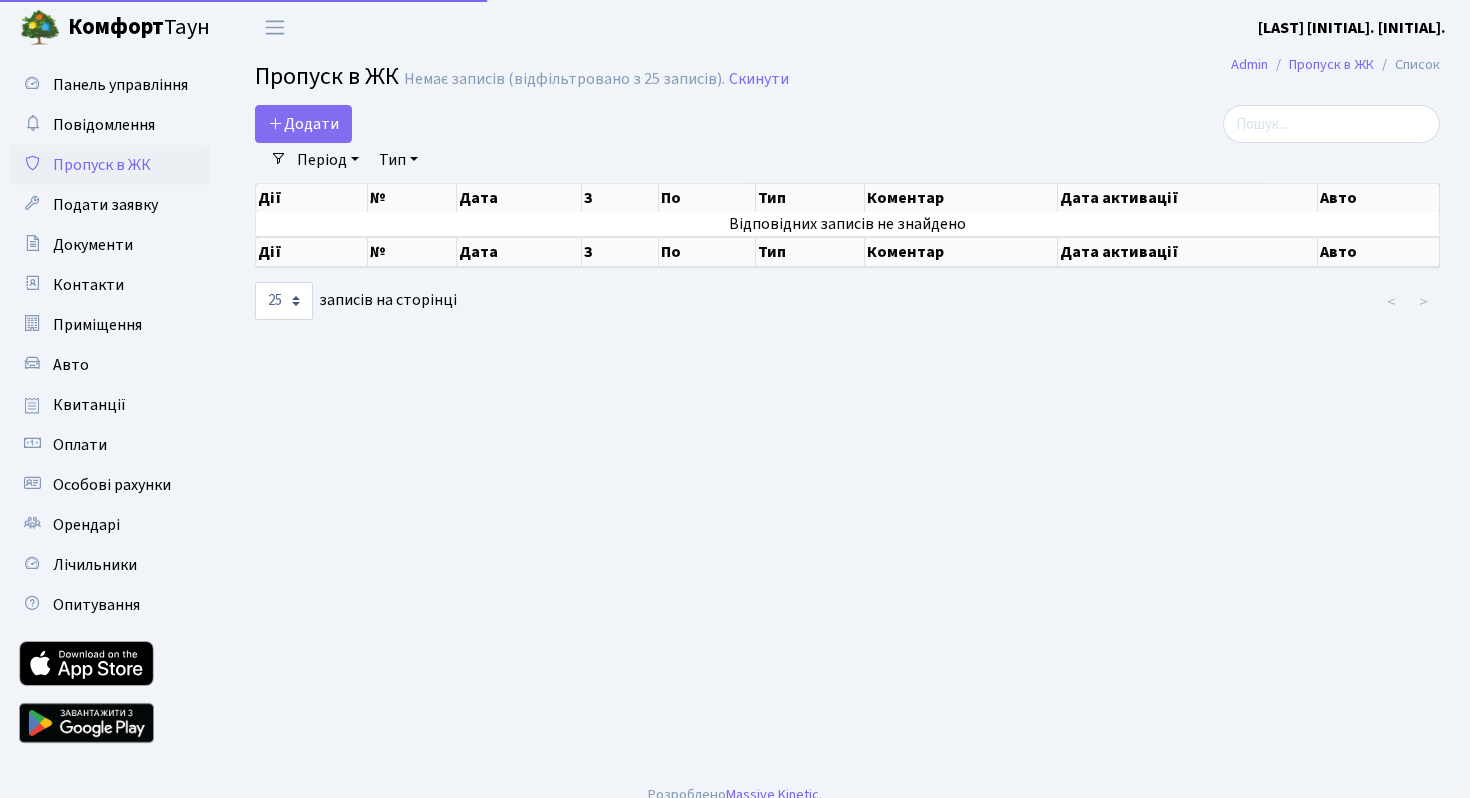 select on "25" 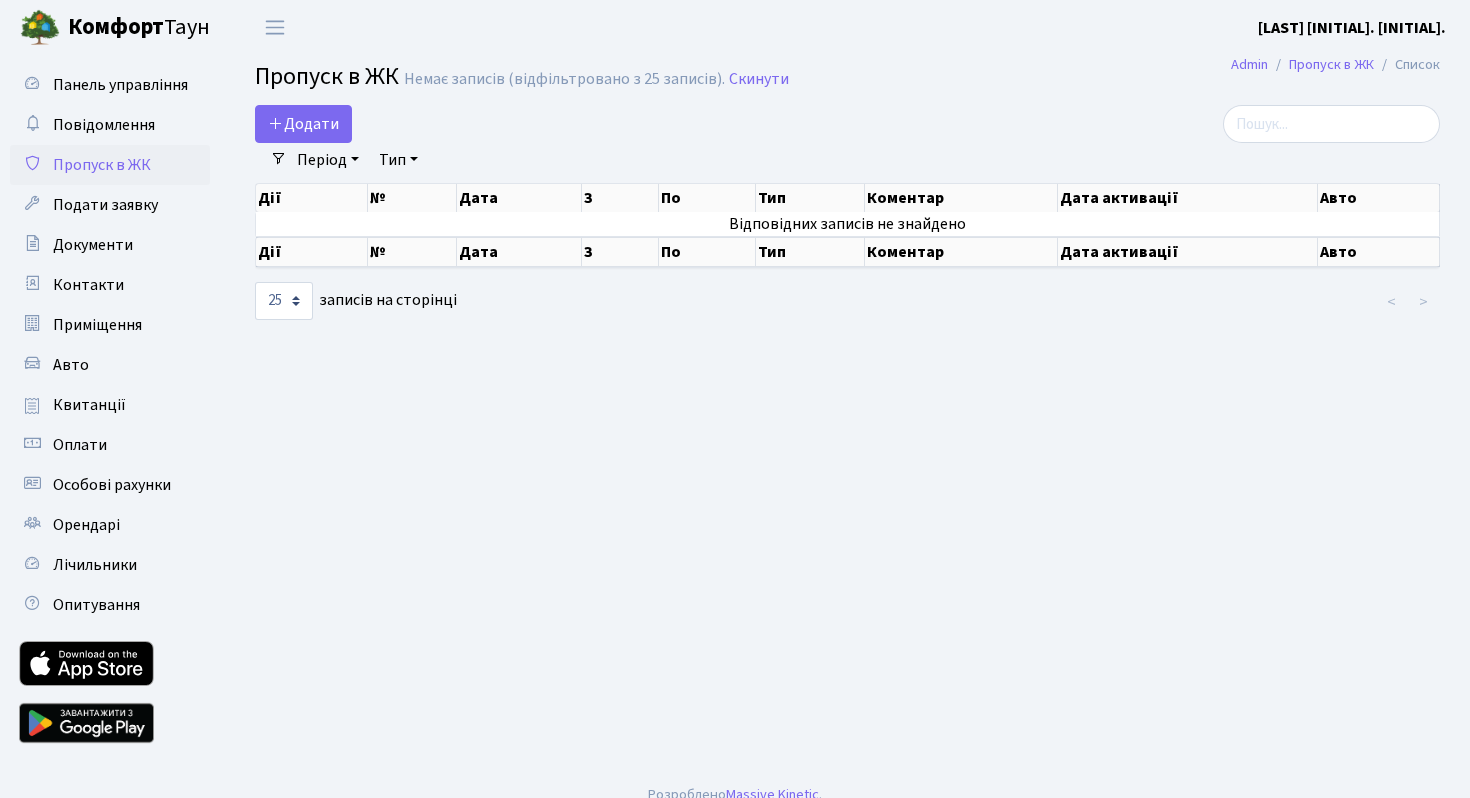 click on "Комфорт" at bounding box center [116, 27] 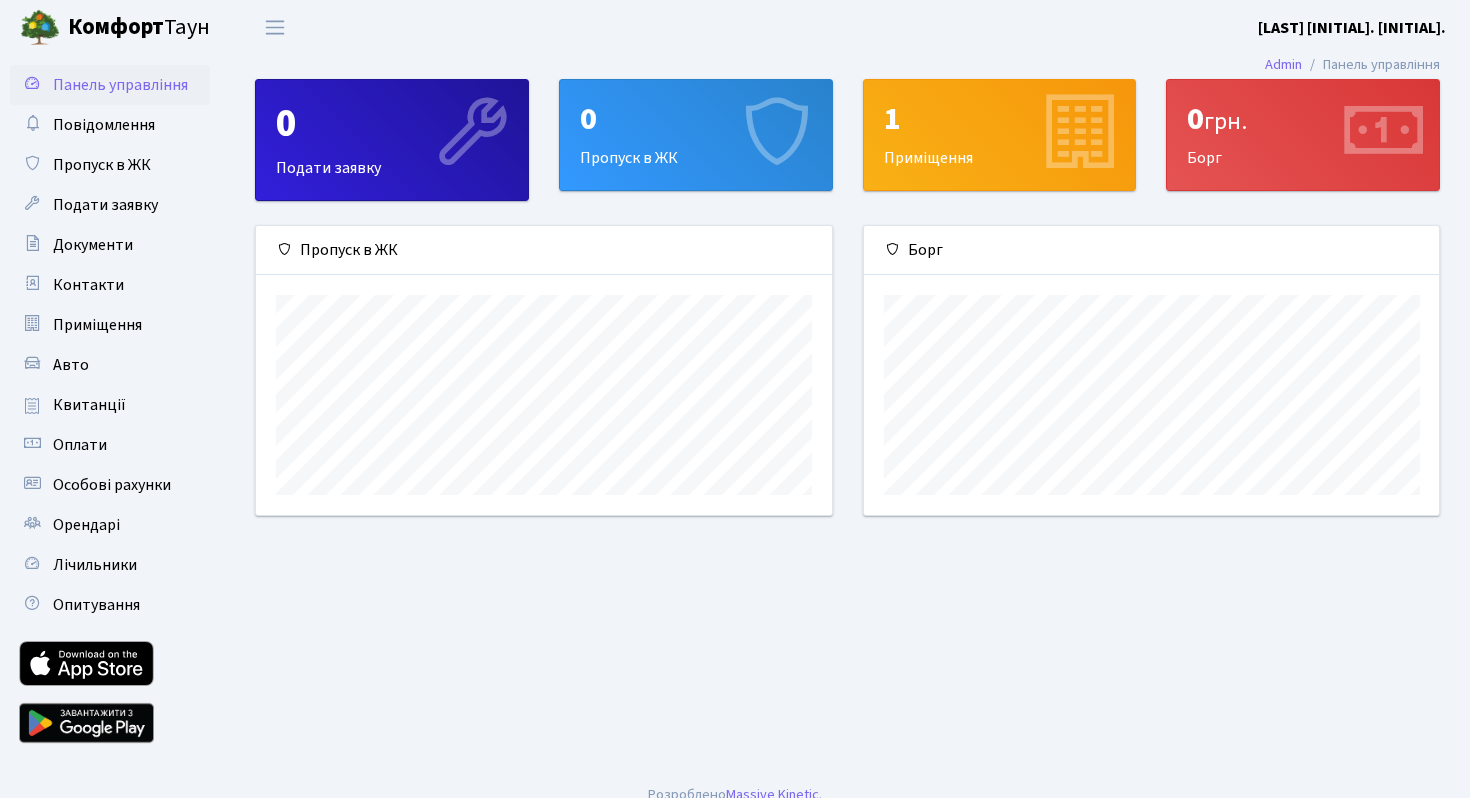 scroll, scrollTop: 0, scrollLeft: 0, axis: both 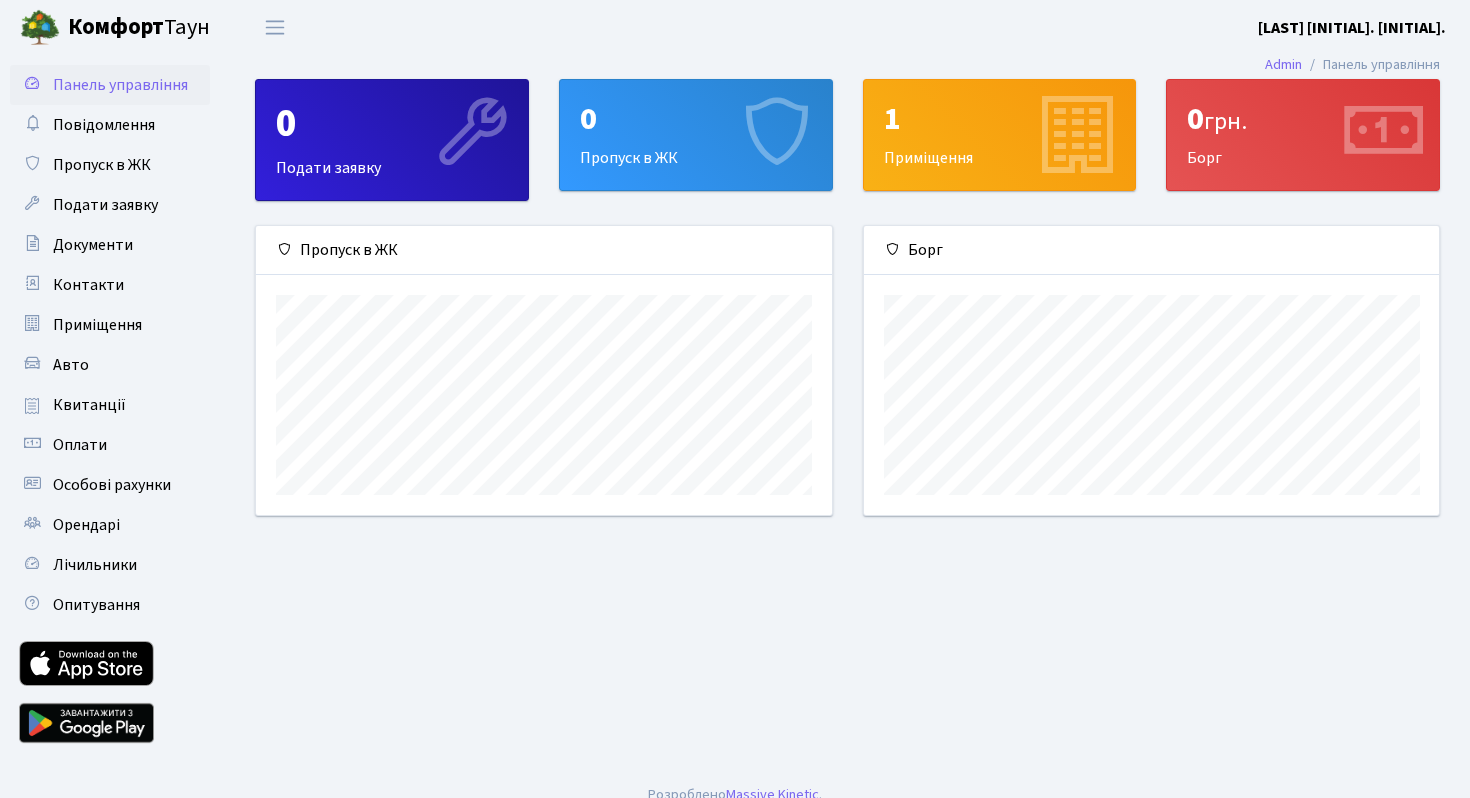 click on "1
Приміщення" at bounding box center [1000, 135] 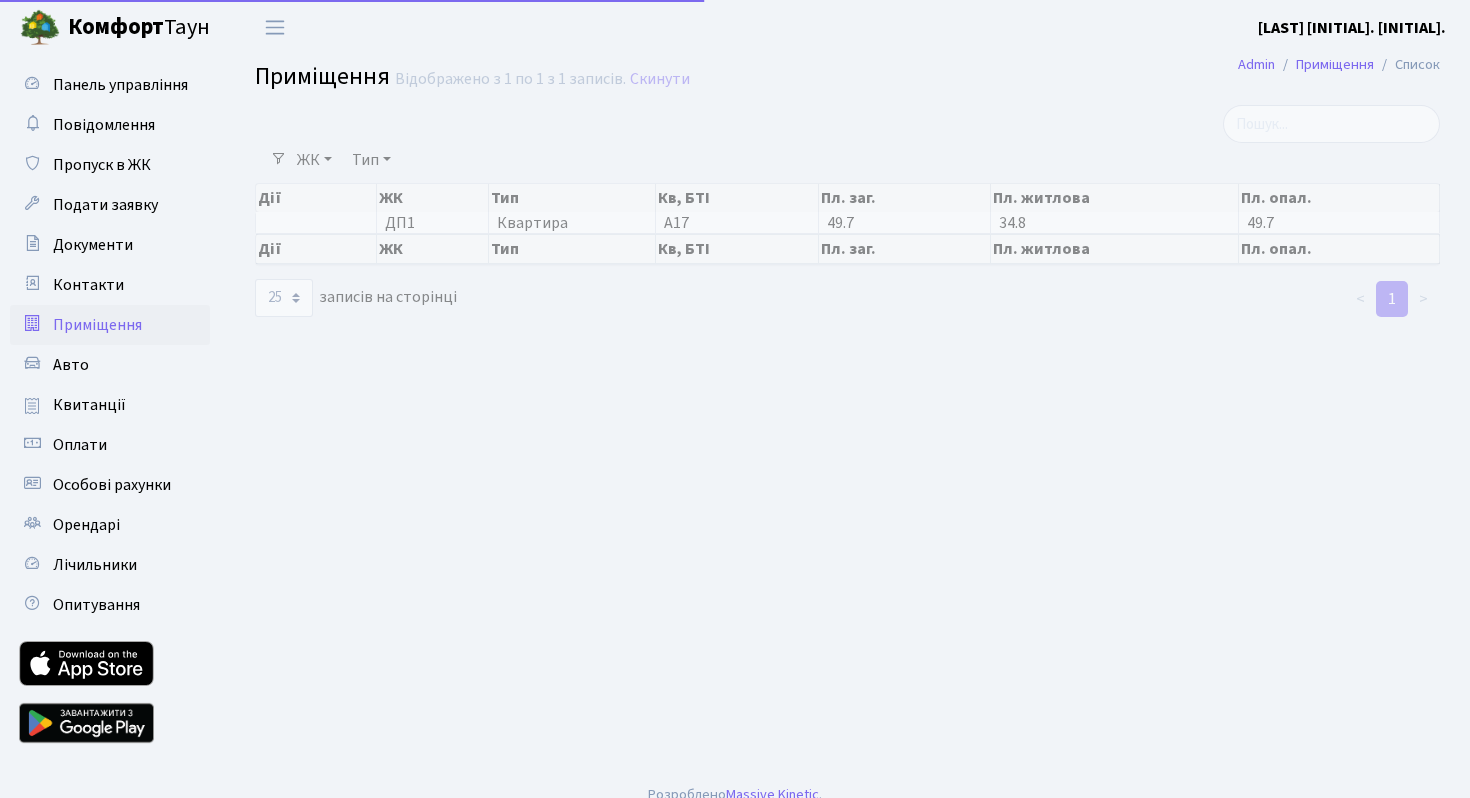 select on "25" 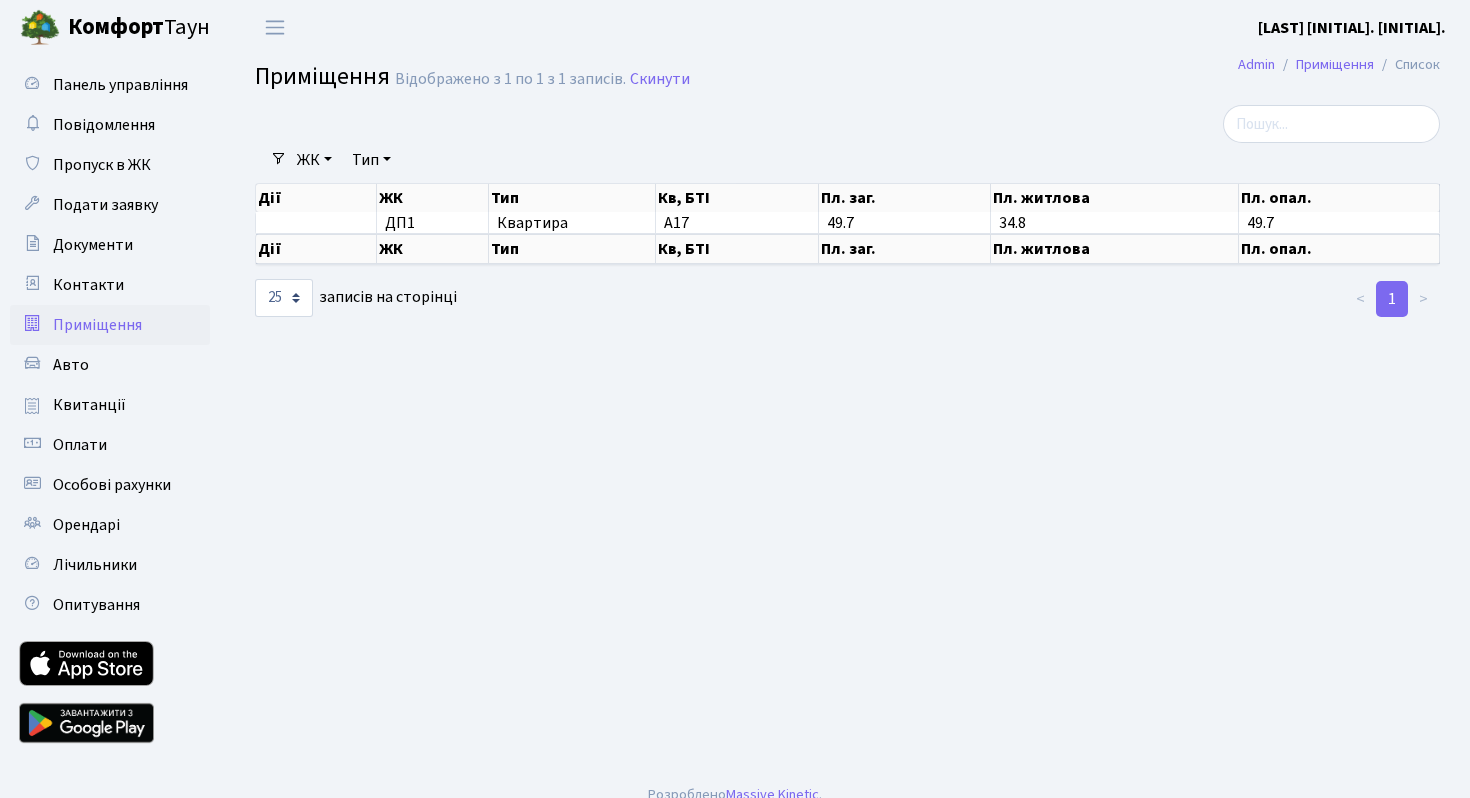 click on "Пл. опал." at bounding box center (1339, 249) 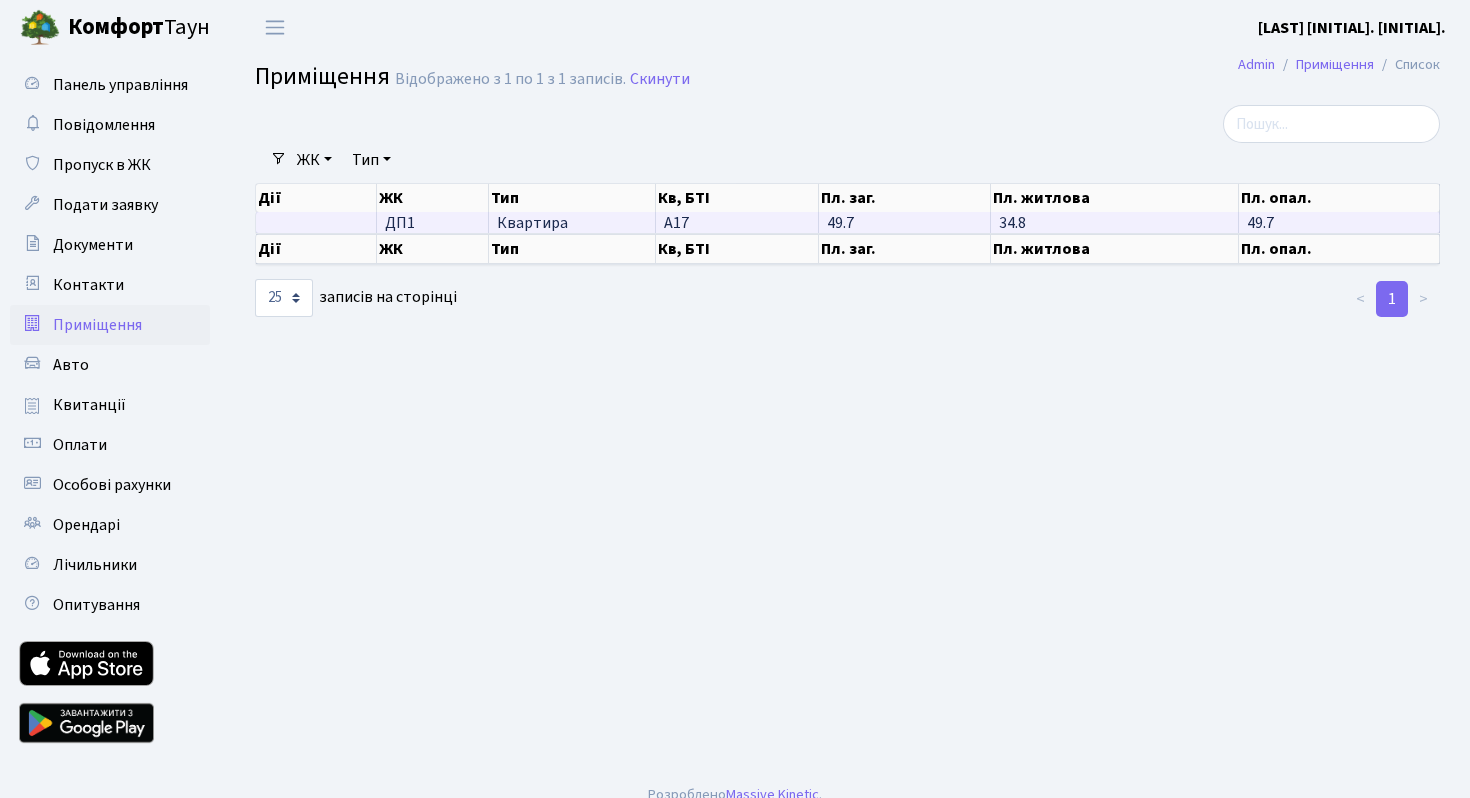 click on "49.7" at bounding box center [1339, 222] 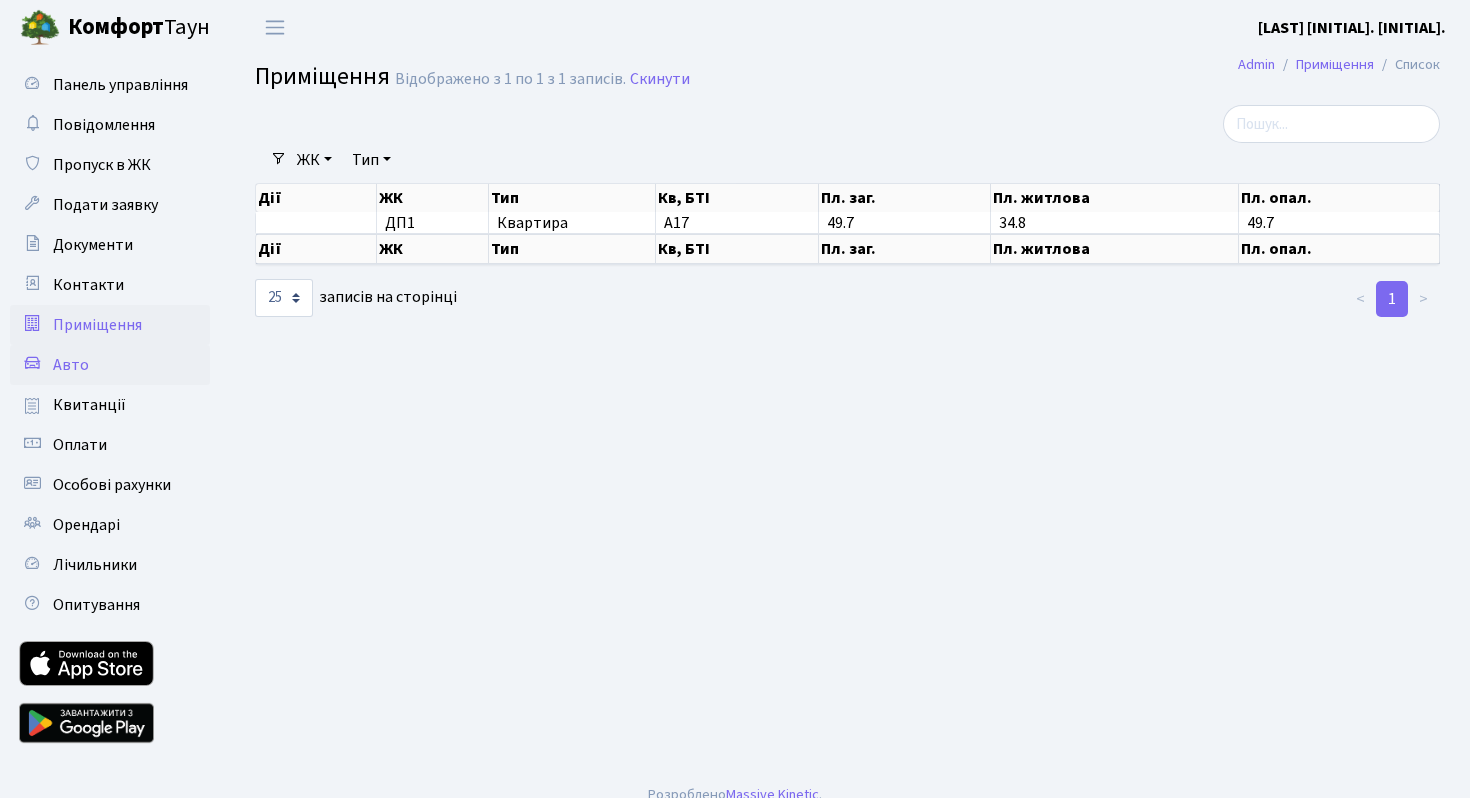 click on "Авто" at bounding box center [110, 365] 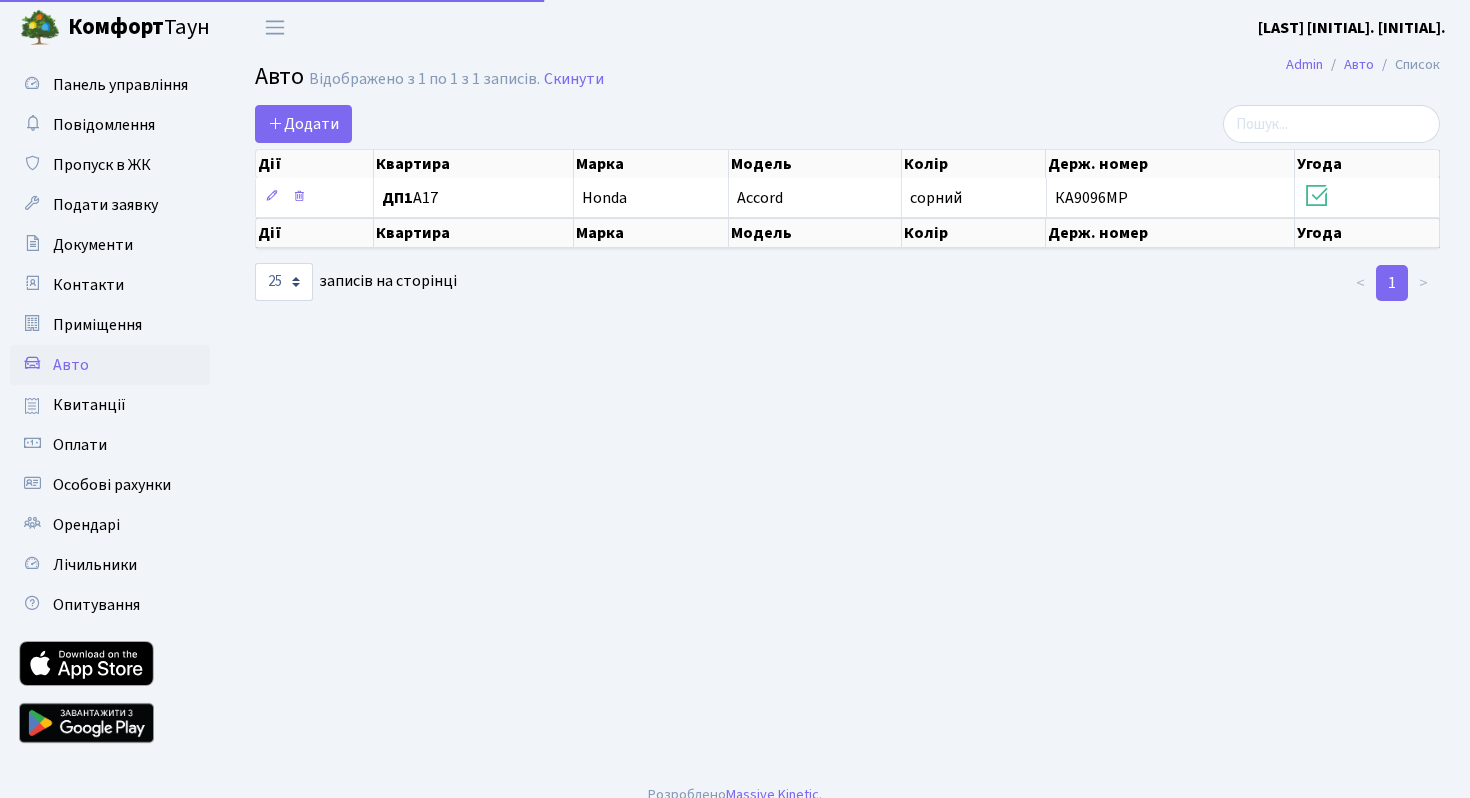 select on "25" 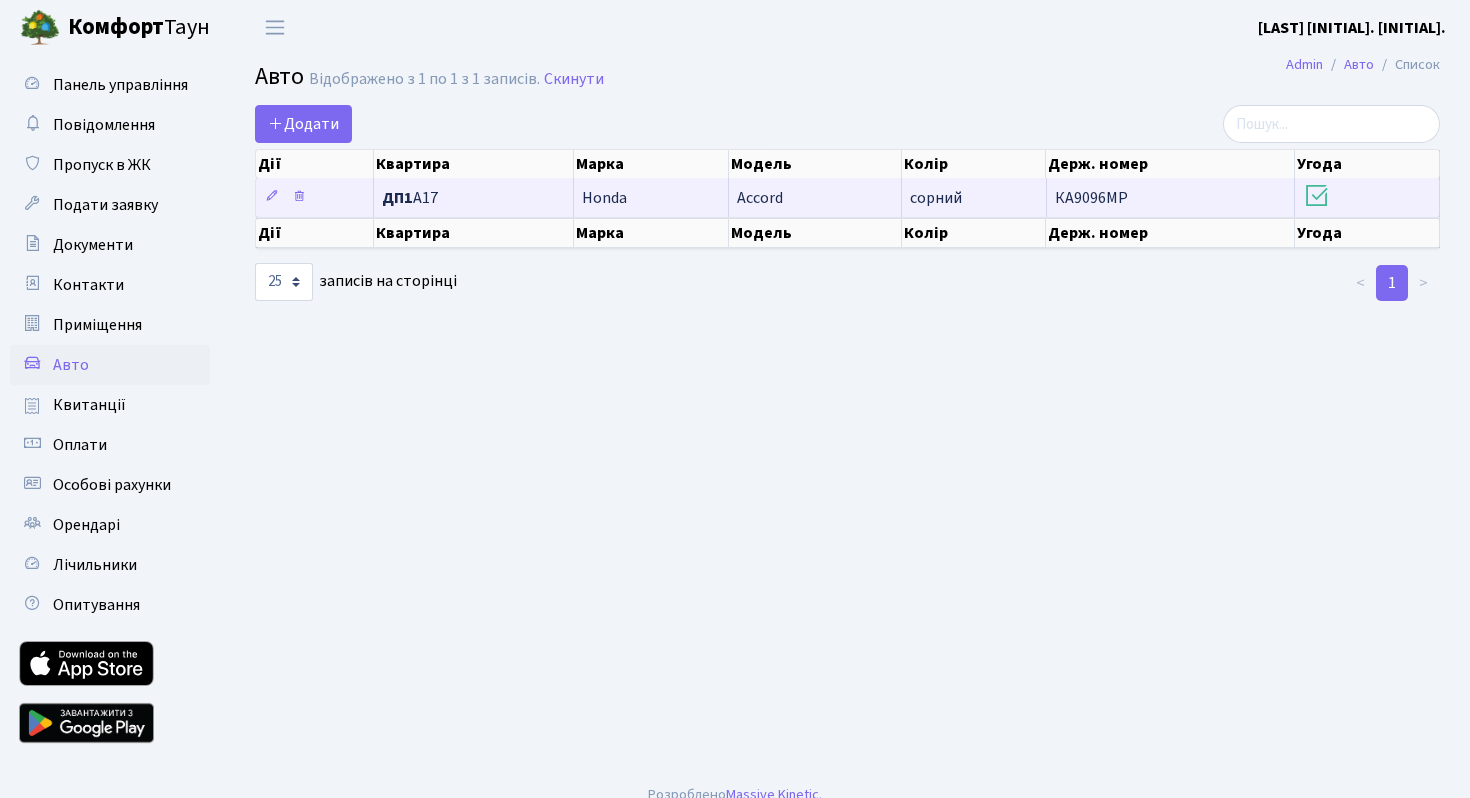 click on "сорний" at bounding box center (974, 197) 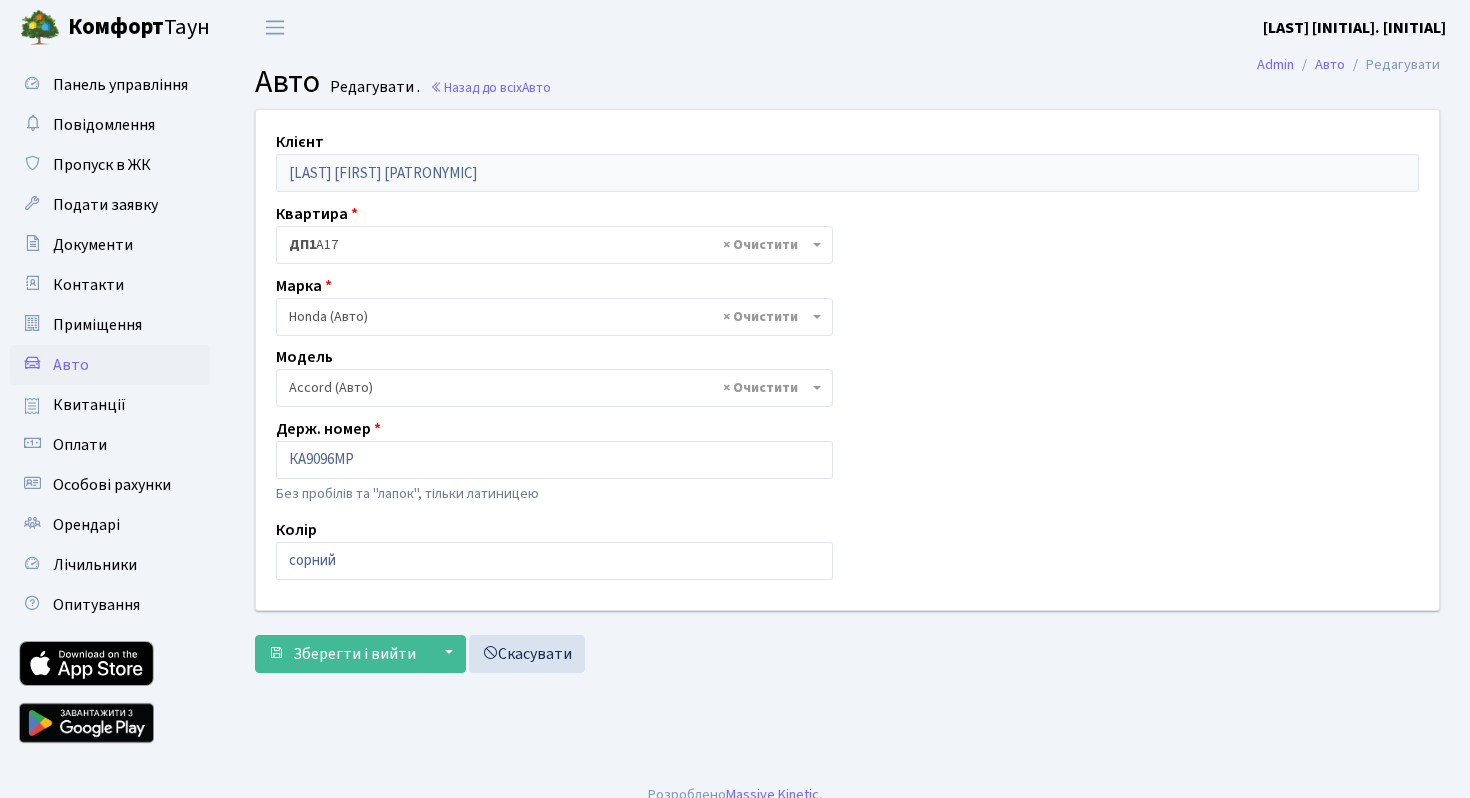 select on "885" 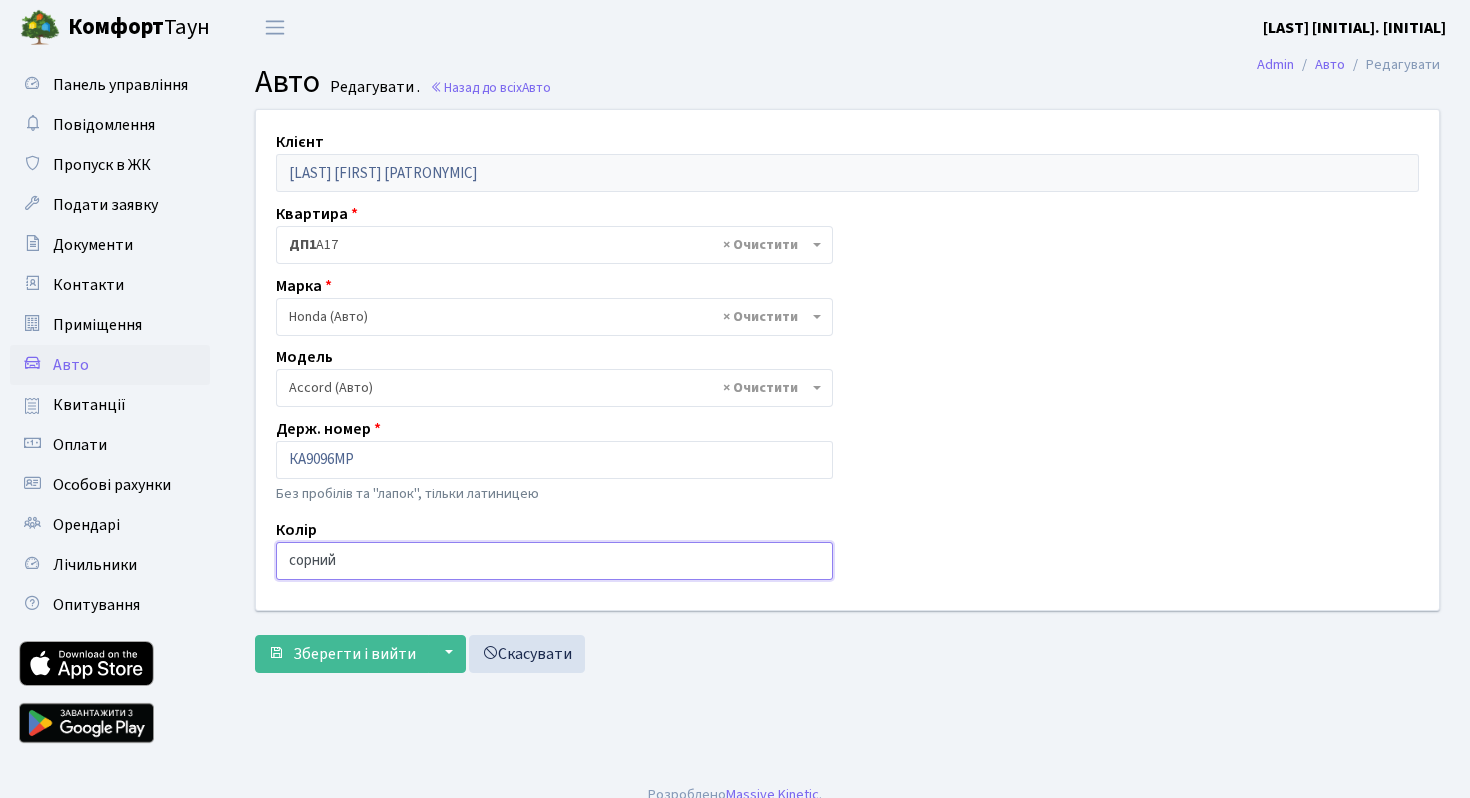 click on "сорний" at bounding box center [554, 561] 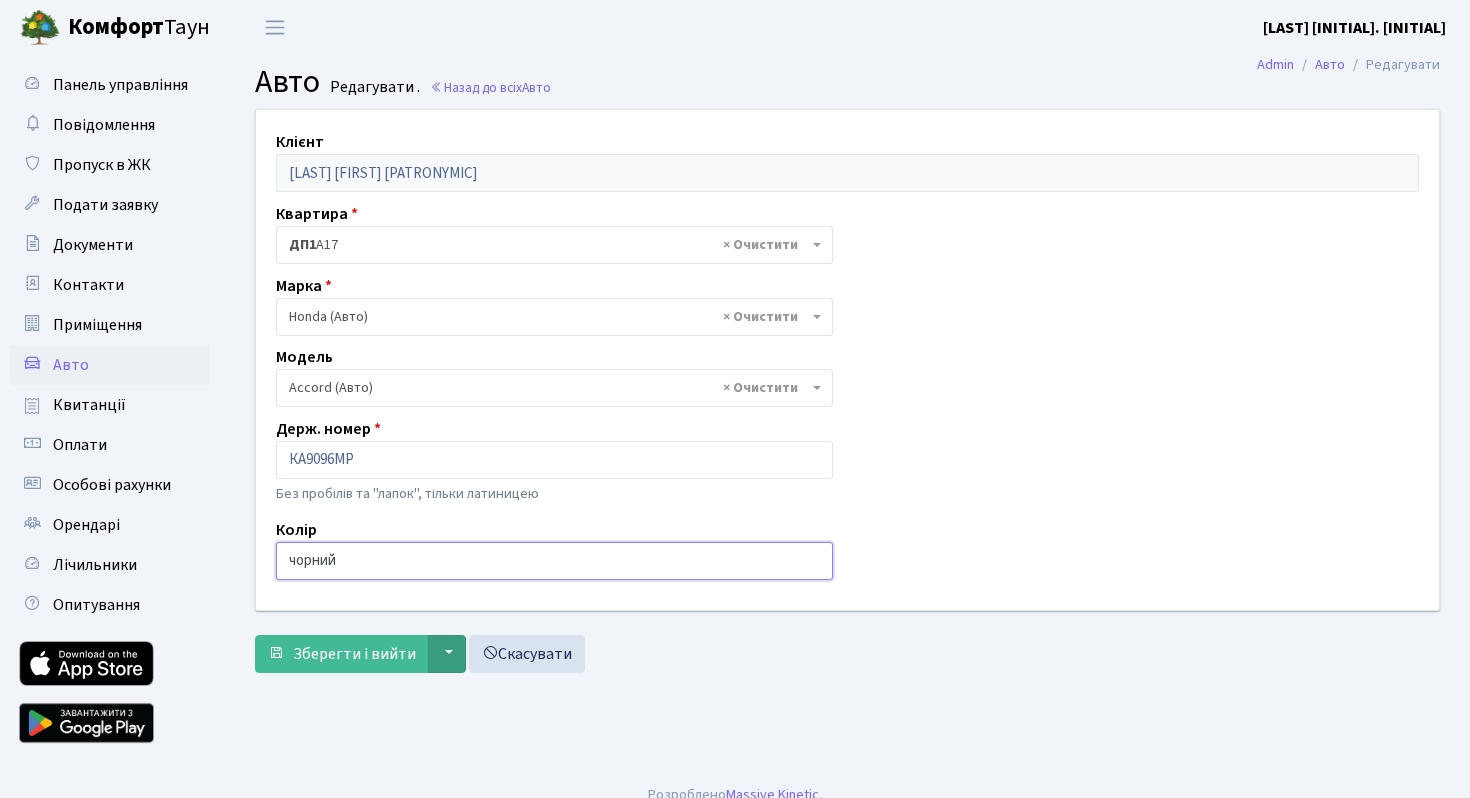type on "чорний" 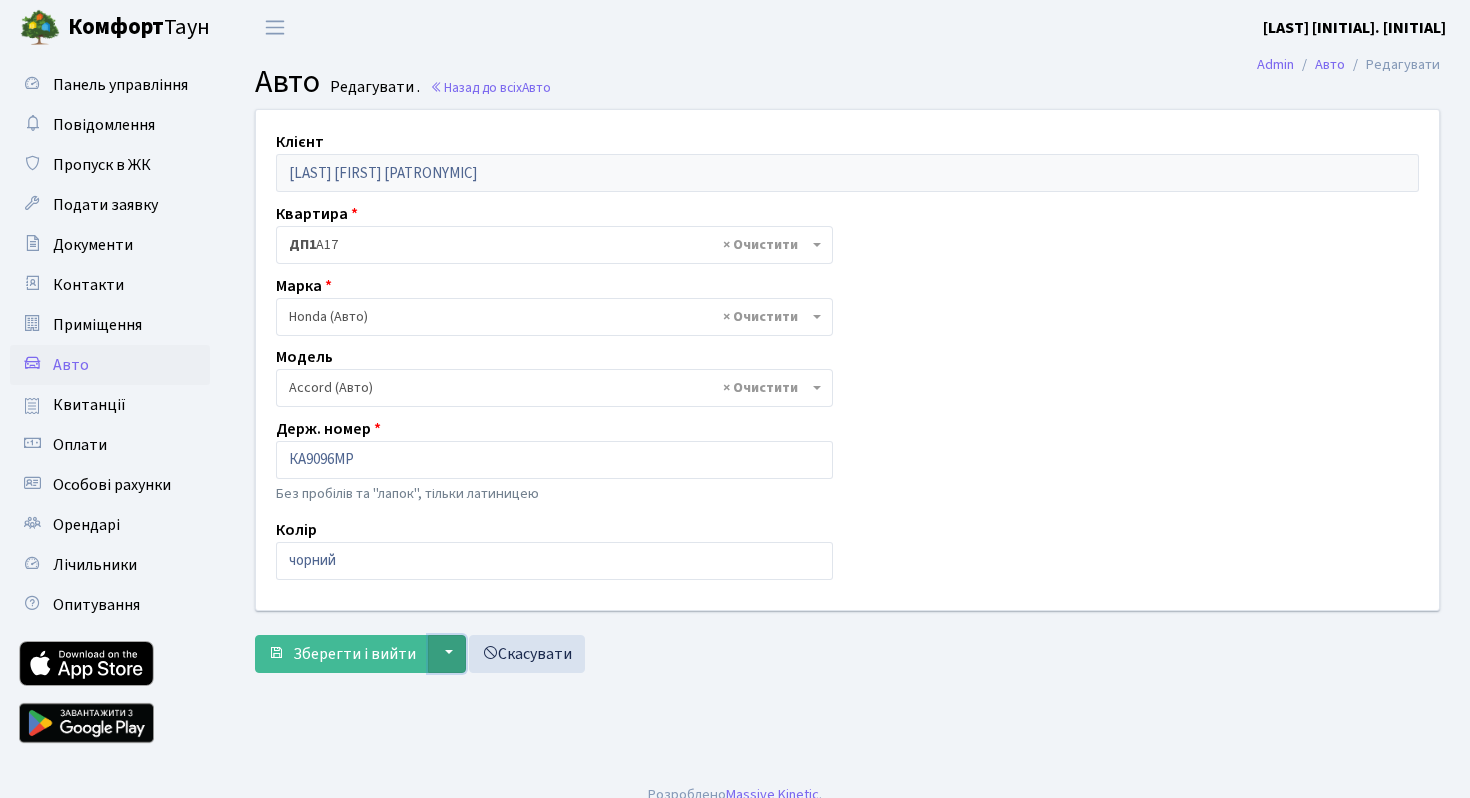 click on "▼" at bounding box center (447, 654) 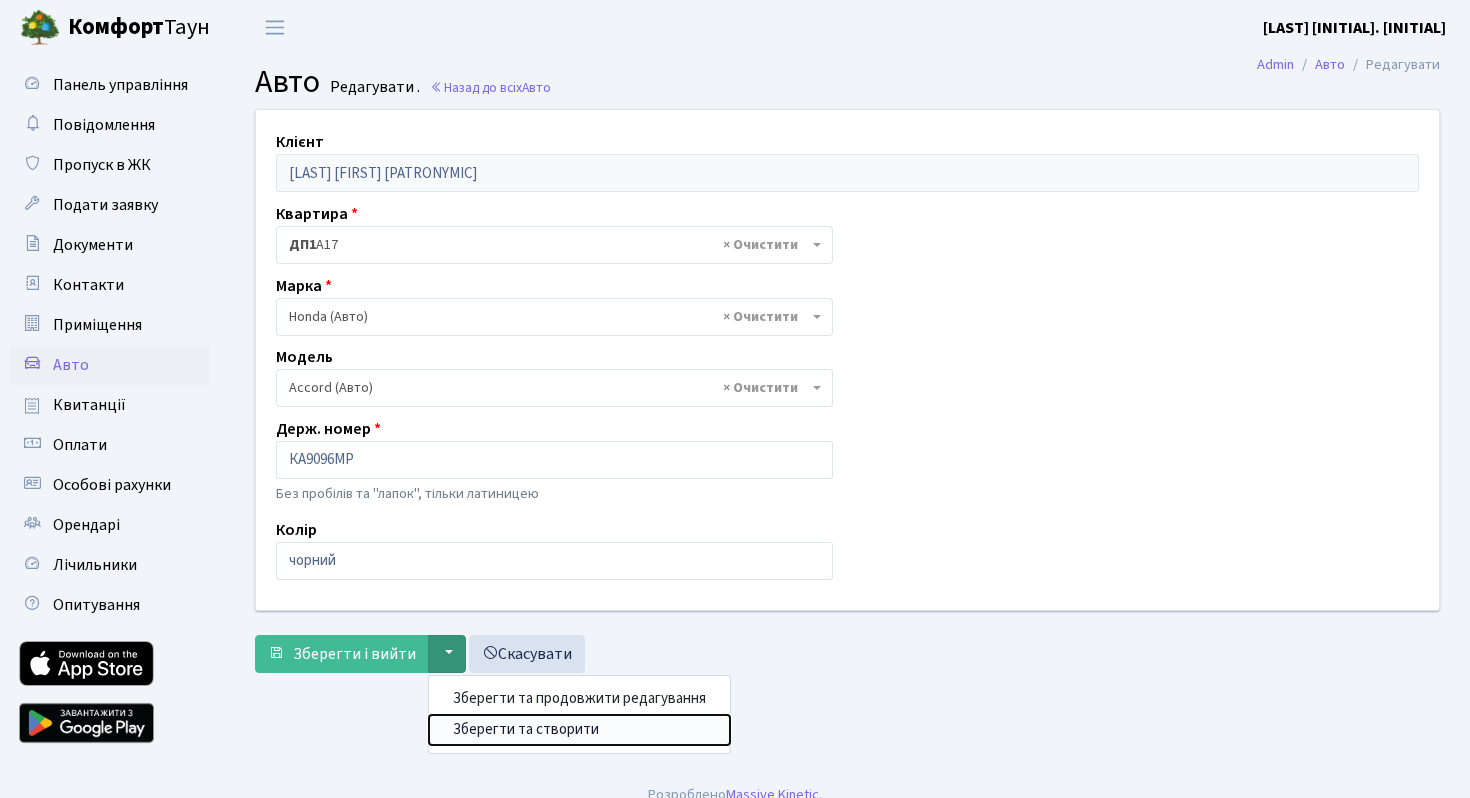 click on "Зберегти та створити" at bounding box center [579, 729] 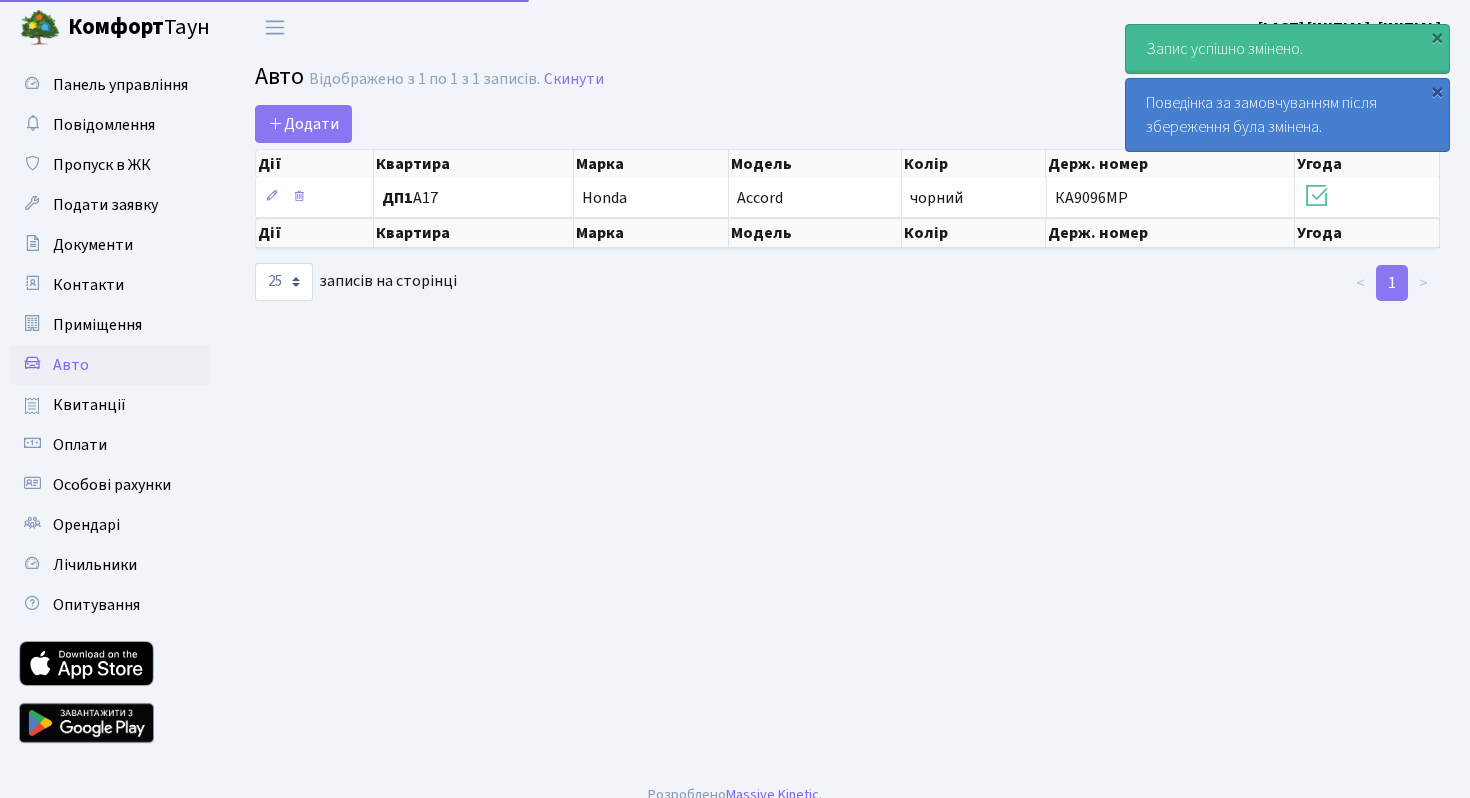 select on "25" 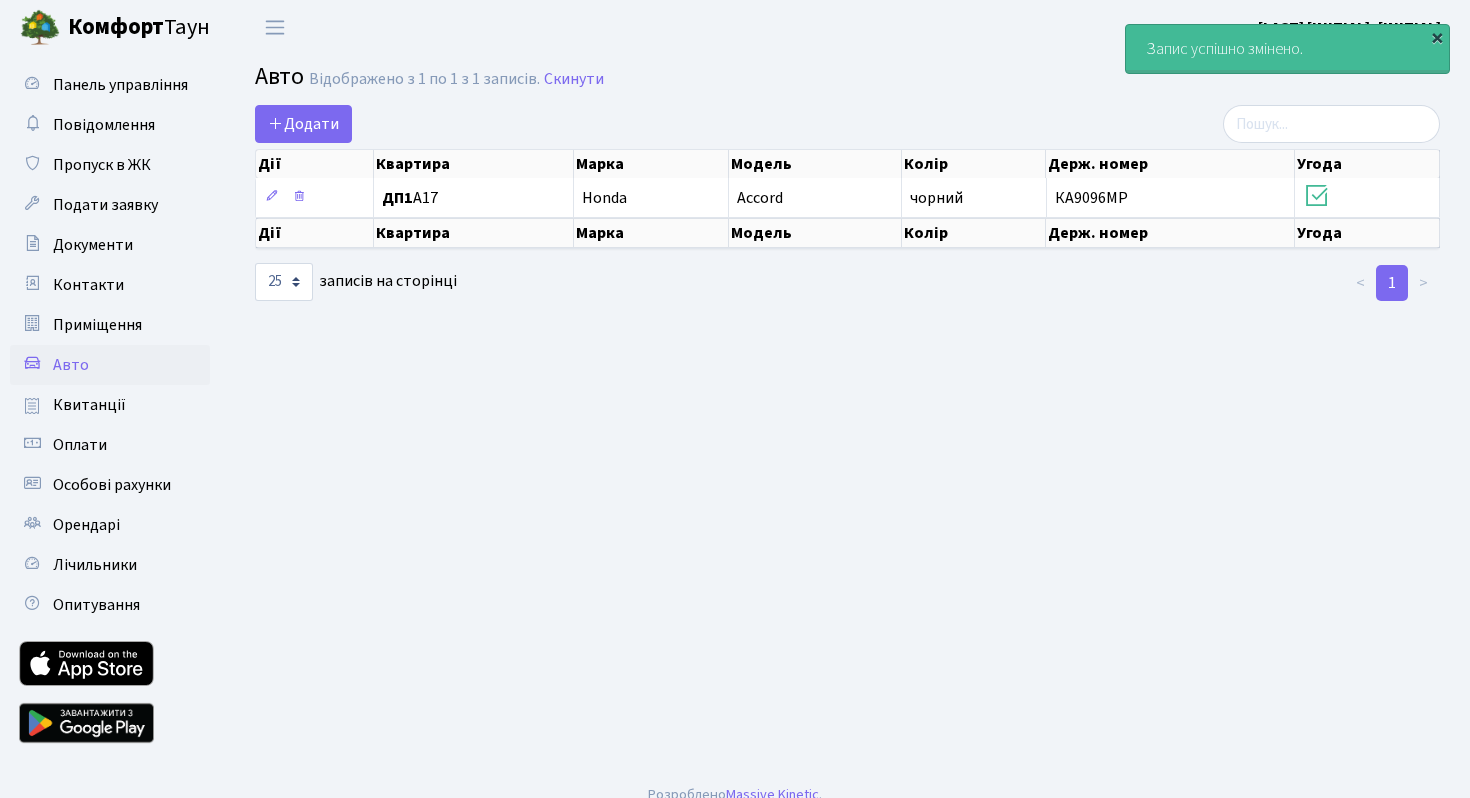 click on "×" at bounding box center (1437, 37) 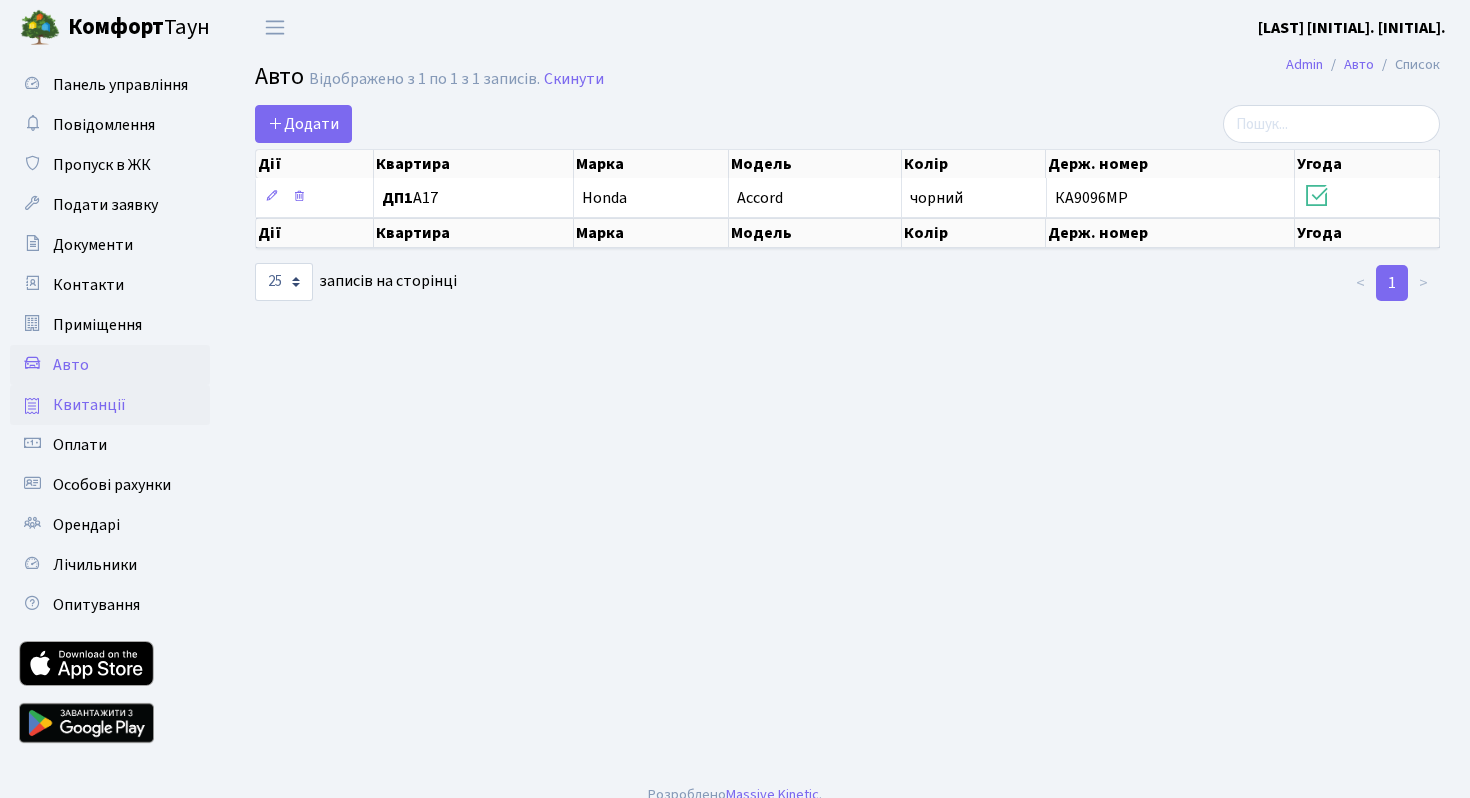 click on "Квитанції" at bounding box center [110, 405] 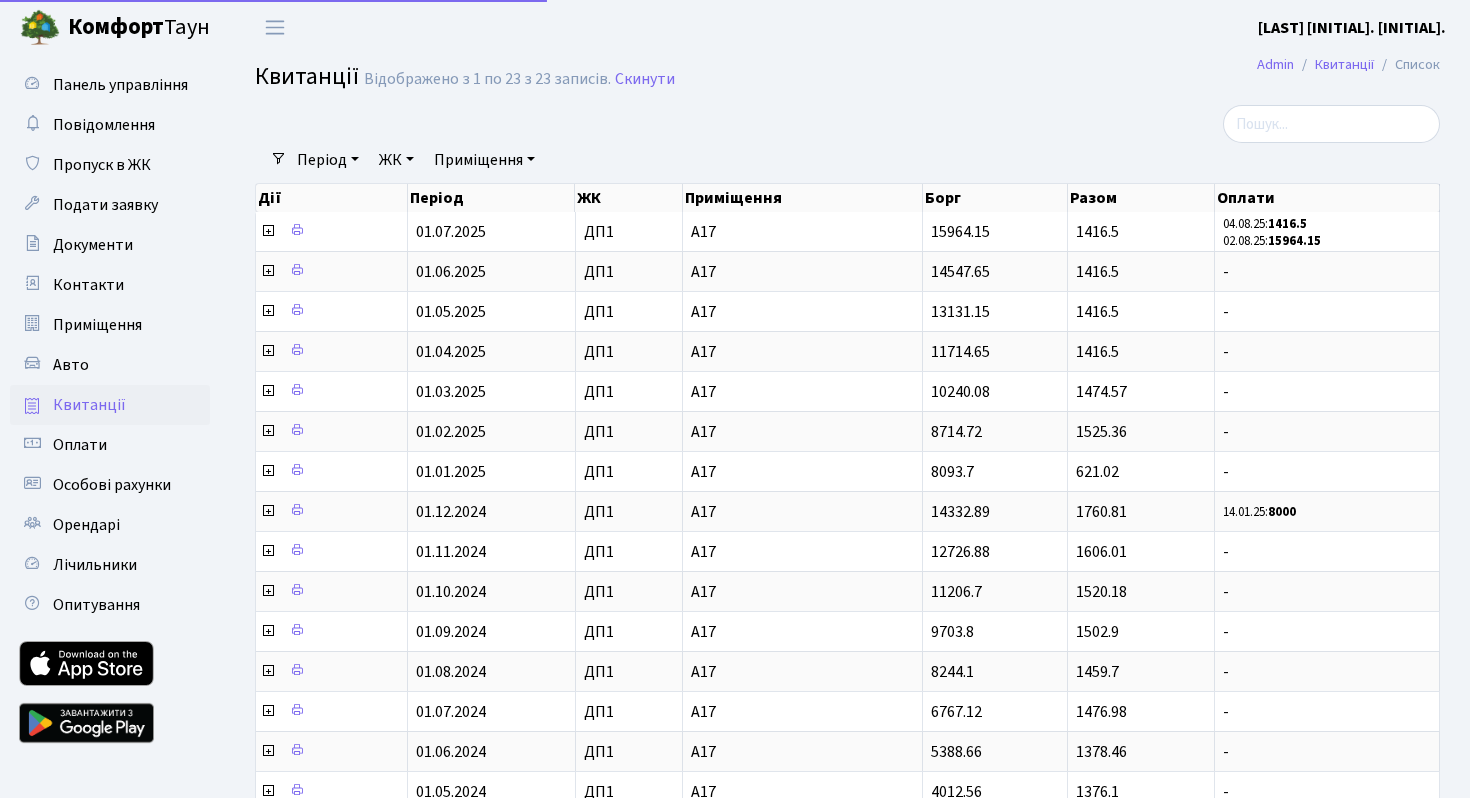 select on "25" 